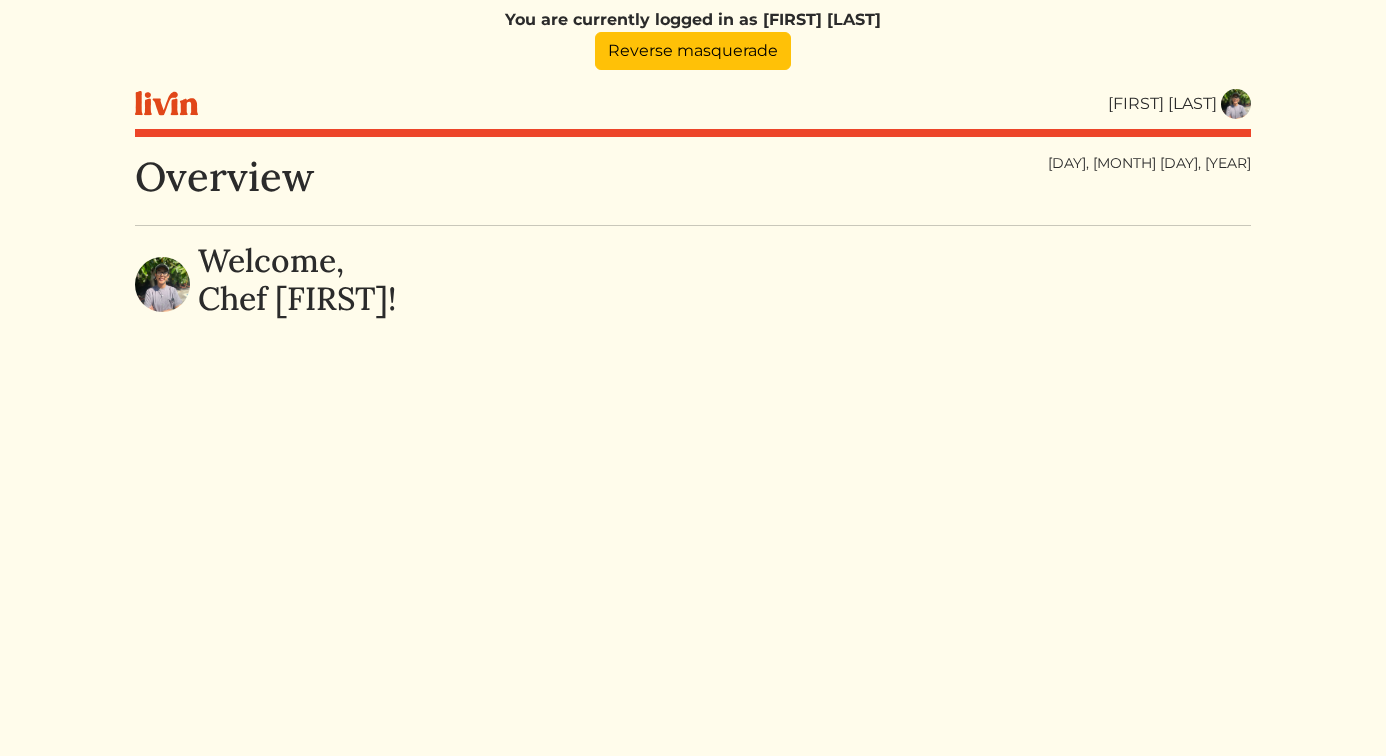 scroll, scrollTop: 0, scrollLeft: 0, axis: both 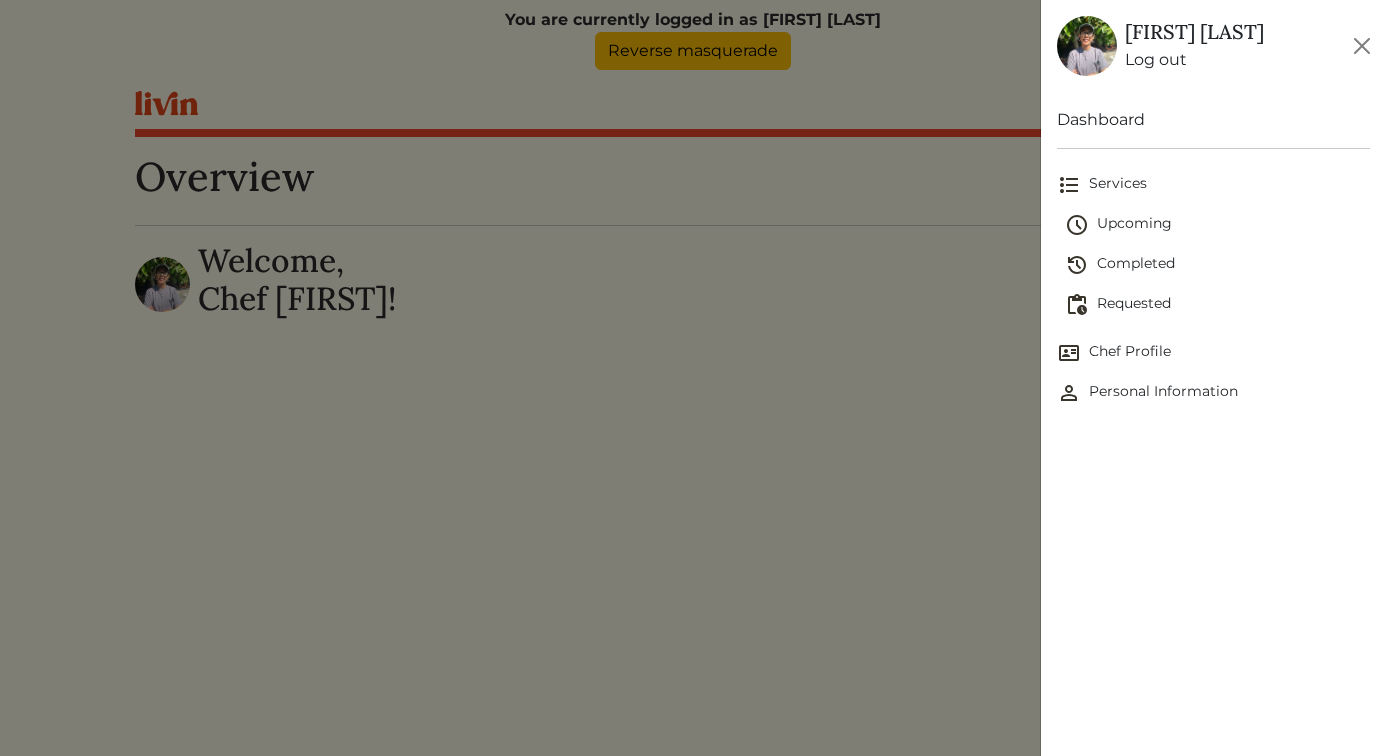 click on "Upcoming" at bounding box center [1218, 225] 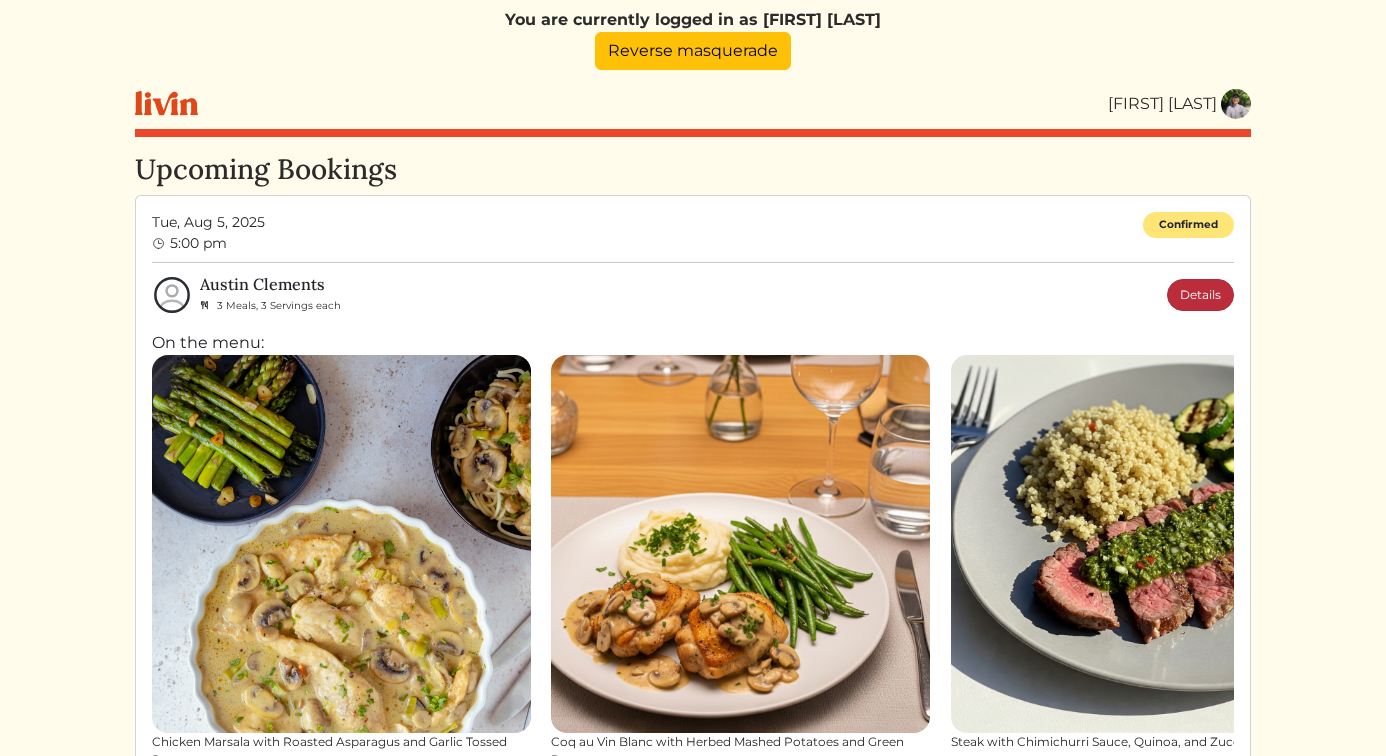 click on "Details" at bounding box center [1200, 295] 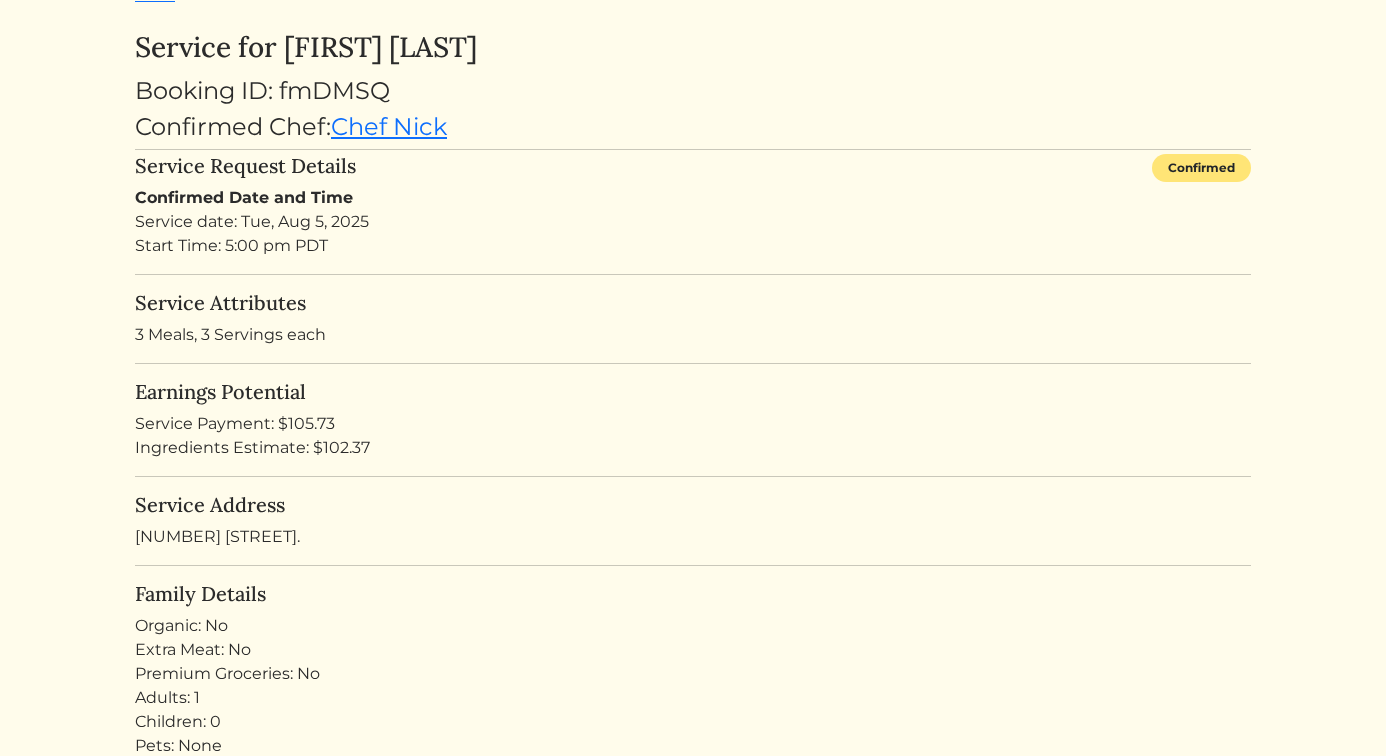 scroll, scrollTop: 174, scrollLeft: 0, axis: vertical 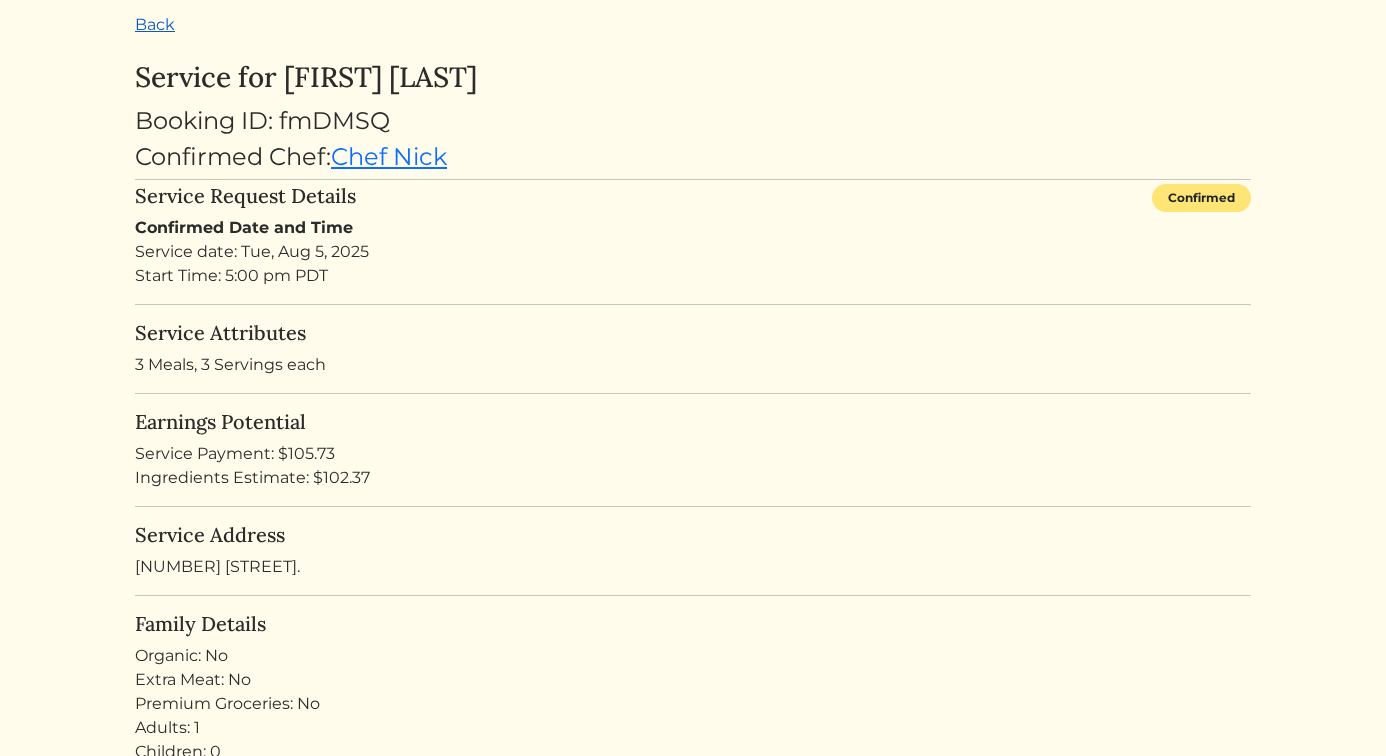 click on "Back" at bounding box center [155, 24] 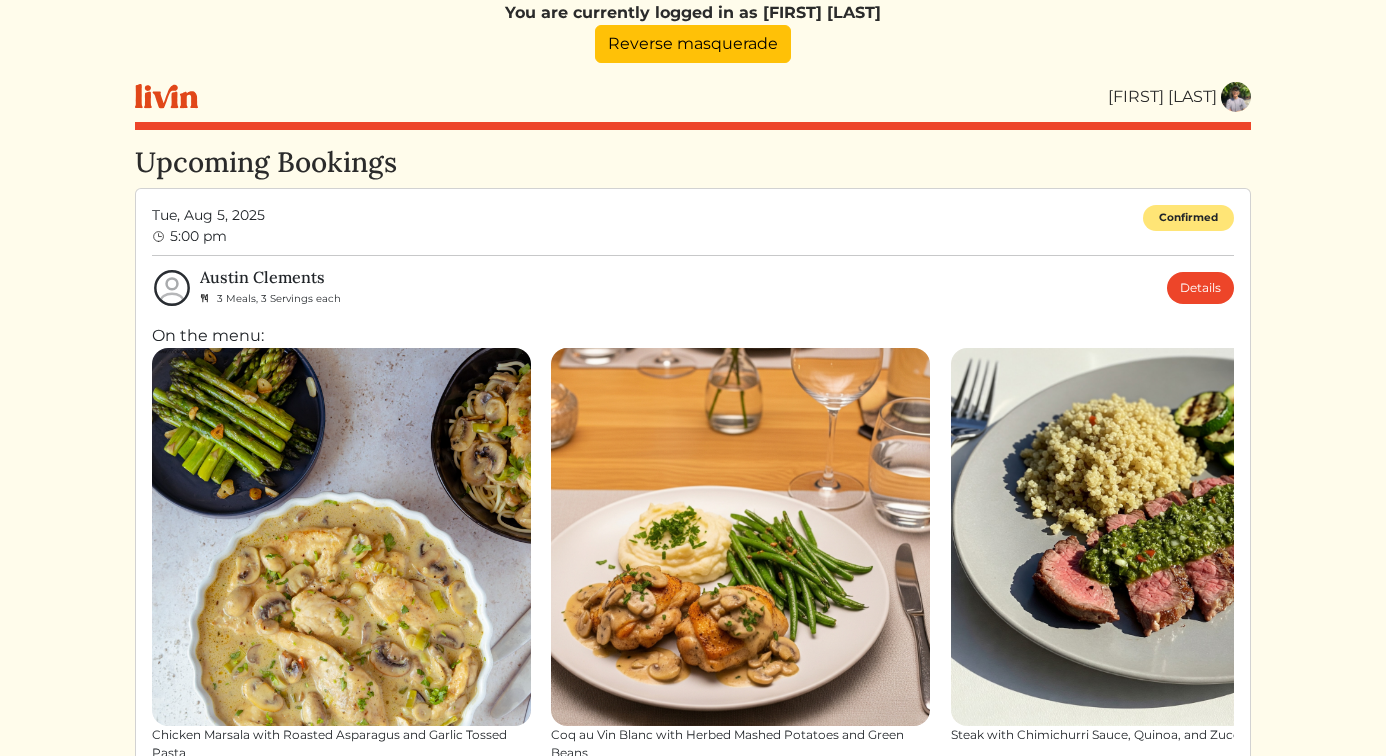 scroll, scrollTop: 0, scrollLeft: 0, axis: both 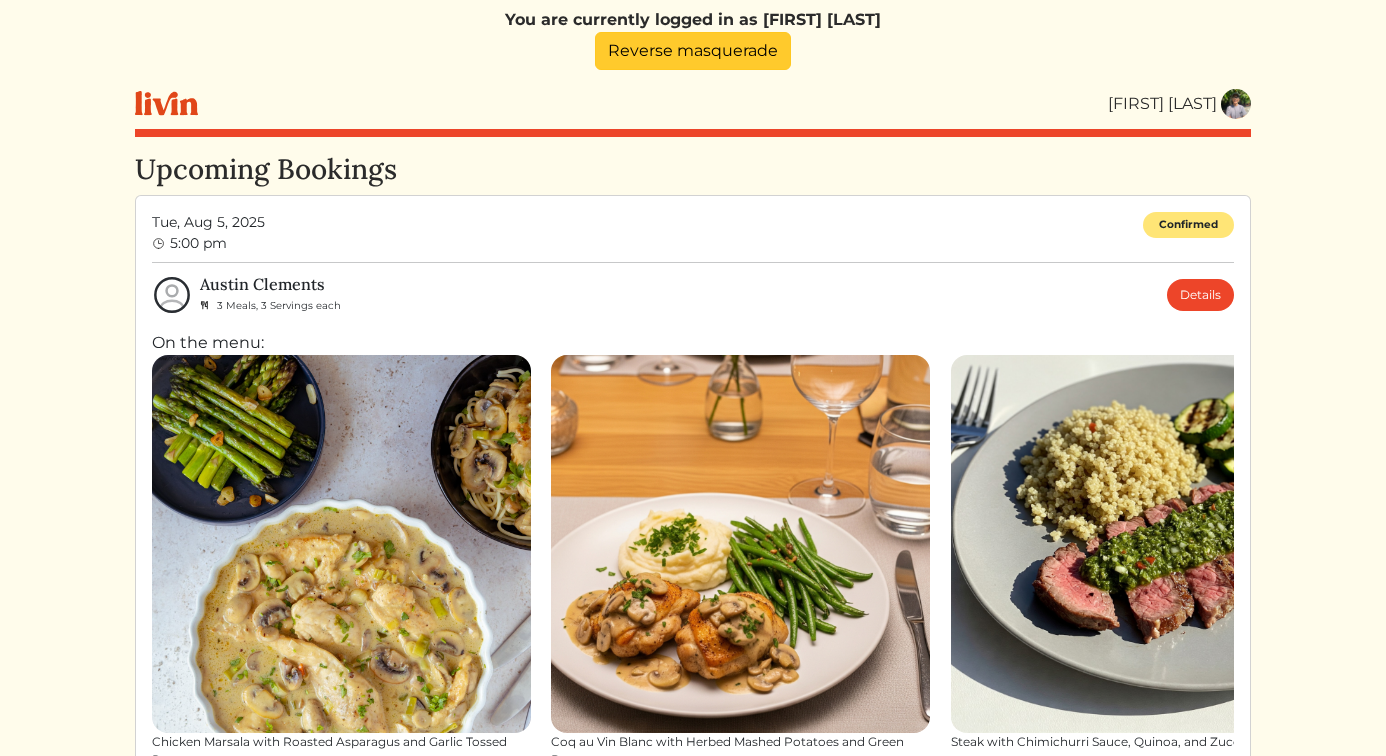 click on "Reverse masquerade" at bounding box center (693, 51) 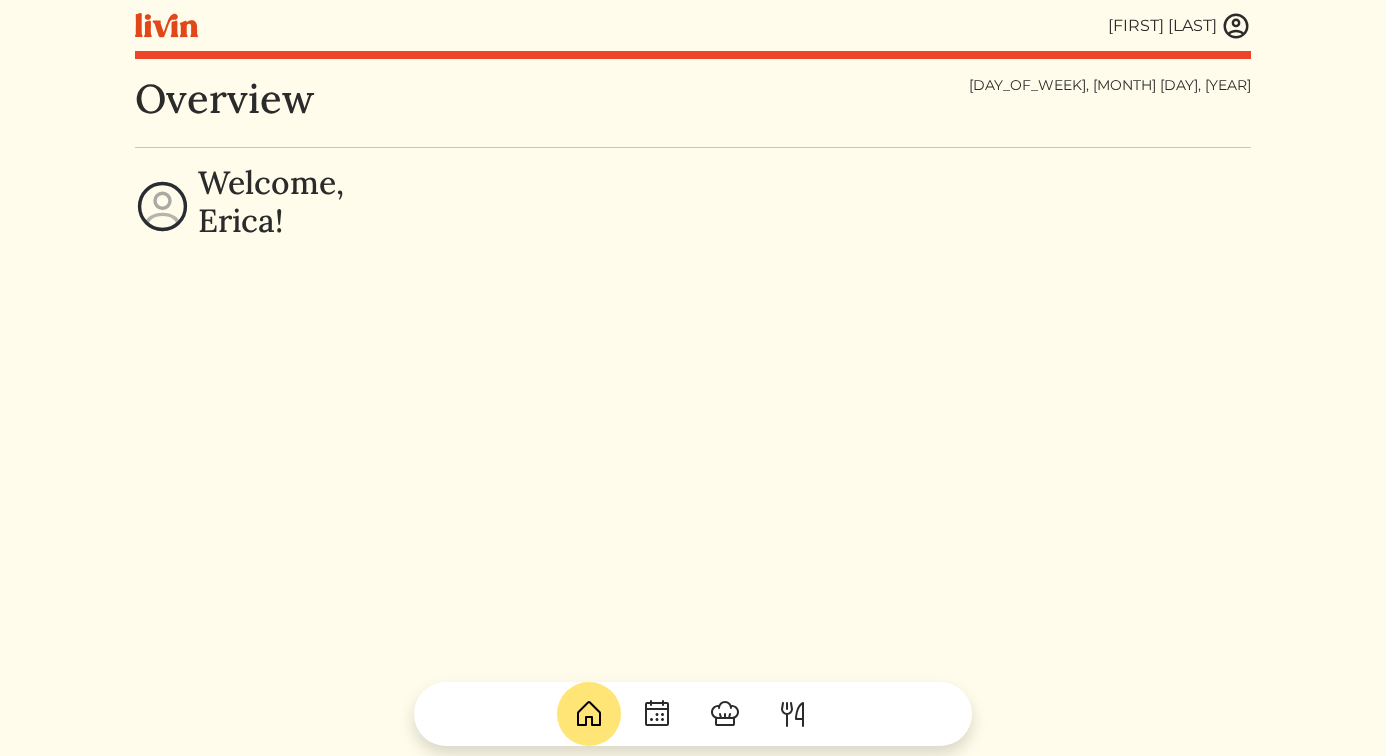 scroll, scrollTop: 0, scrollLeft: 0, axis: both 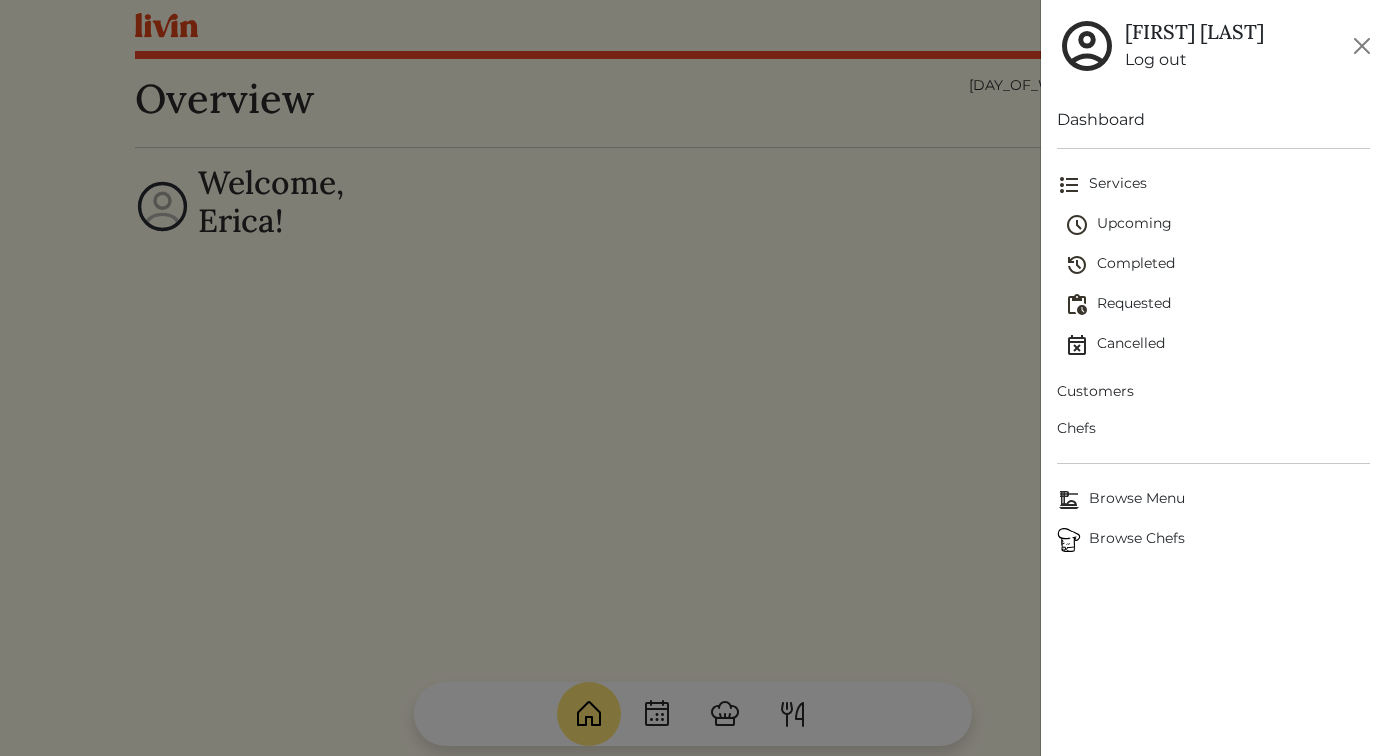 click on "Upcoming" at bounding box center (1218, 225) 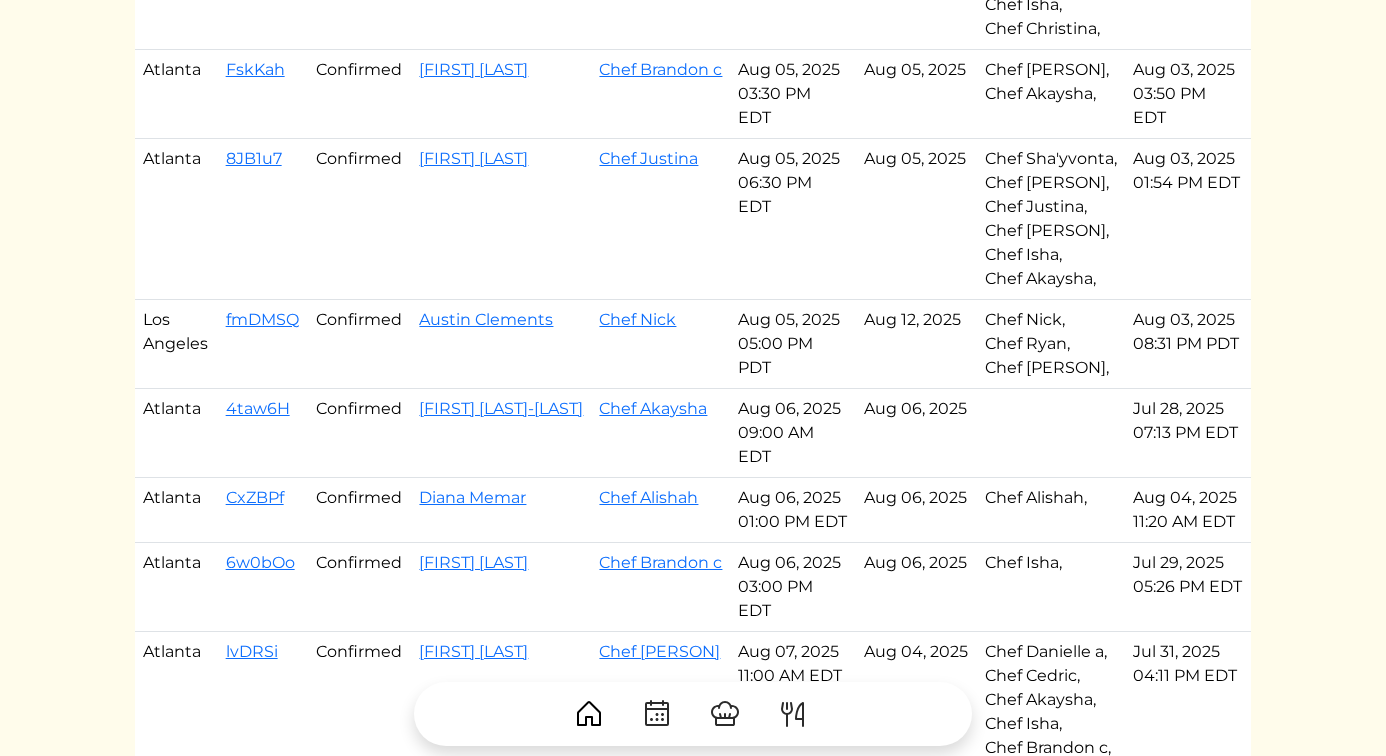 scroll, scrollTop: 939, scrollLeft: 0, axis: vertical 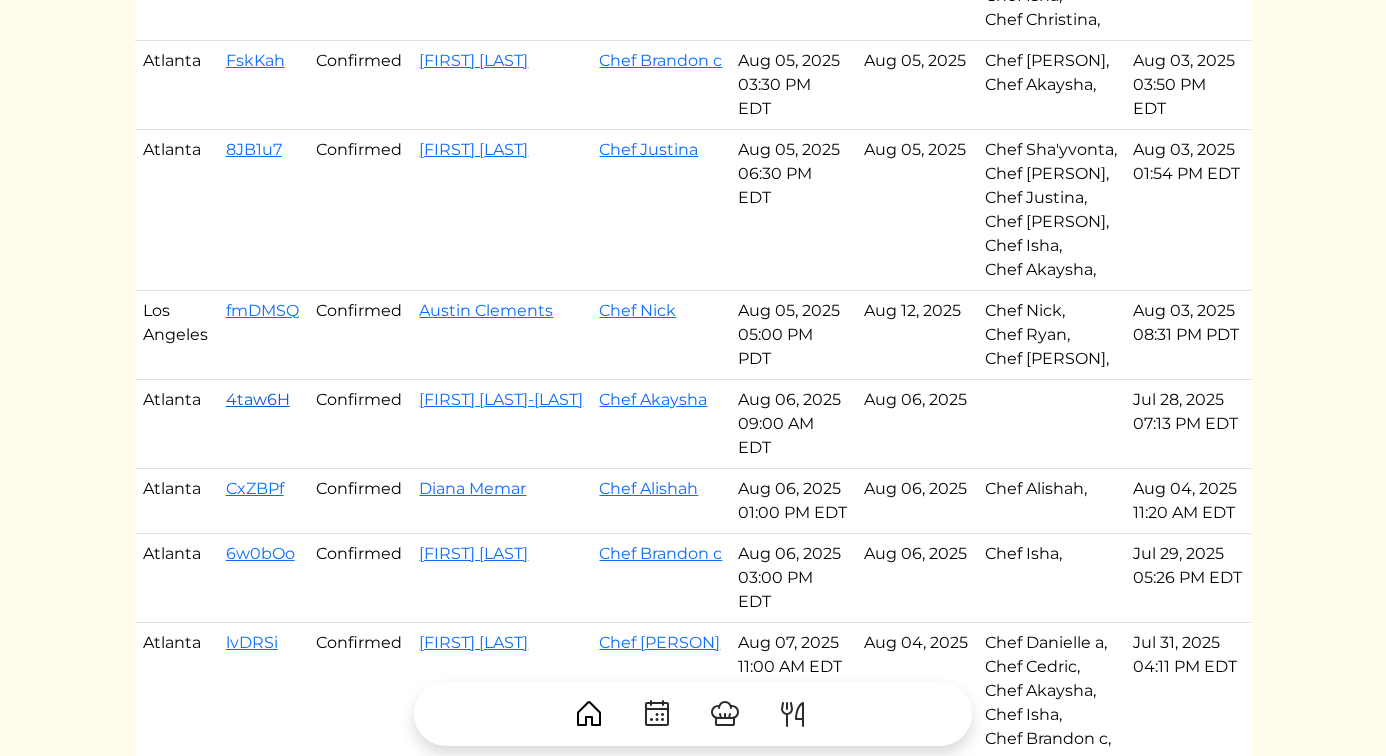 click on "4taw6H" at bounding box center (258, 399) 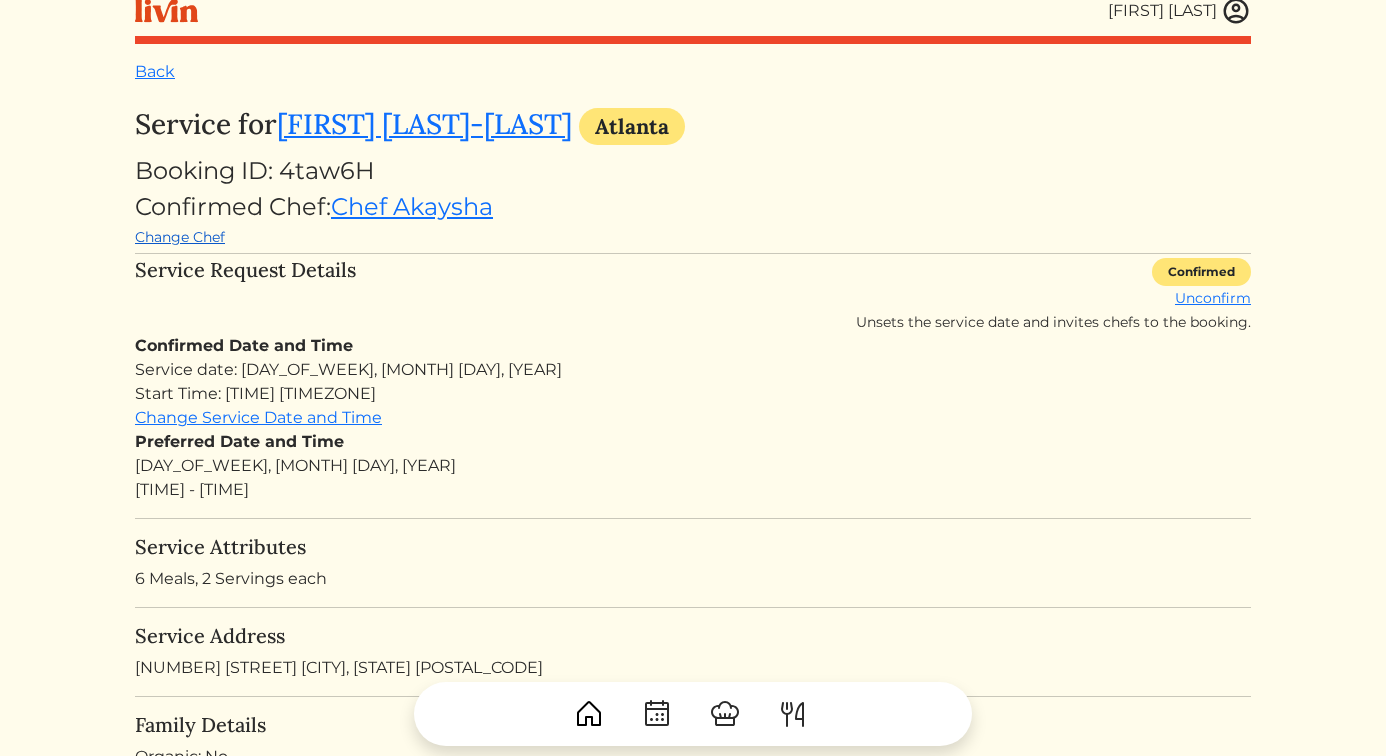 scroll, scrollTop: 0, scrollLeft: 0, axis: both 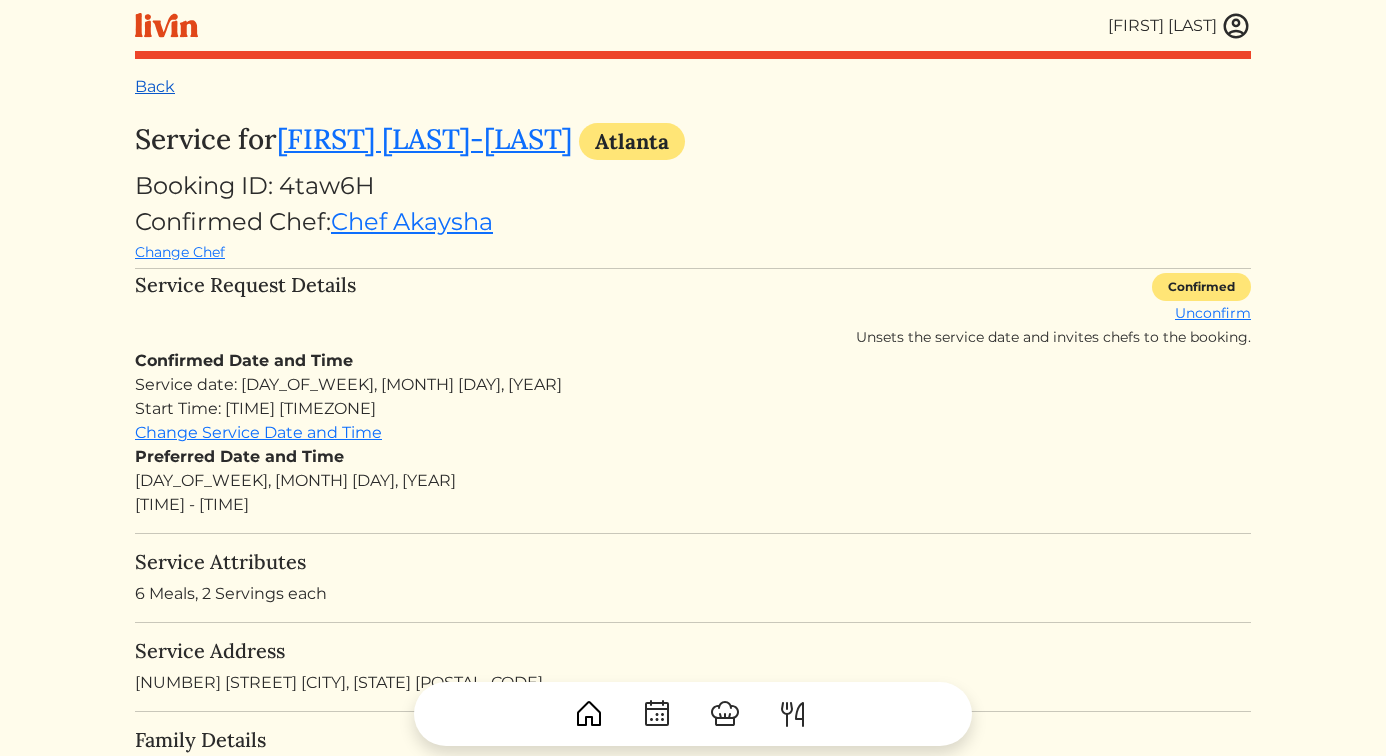 click on "Back" at bounding box center [155, 86] 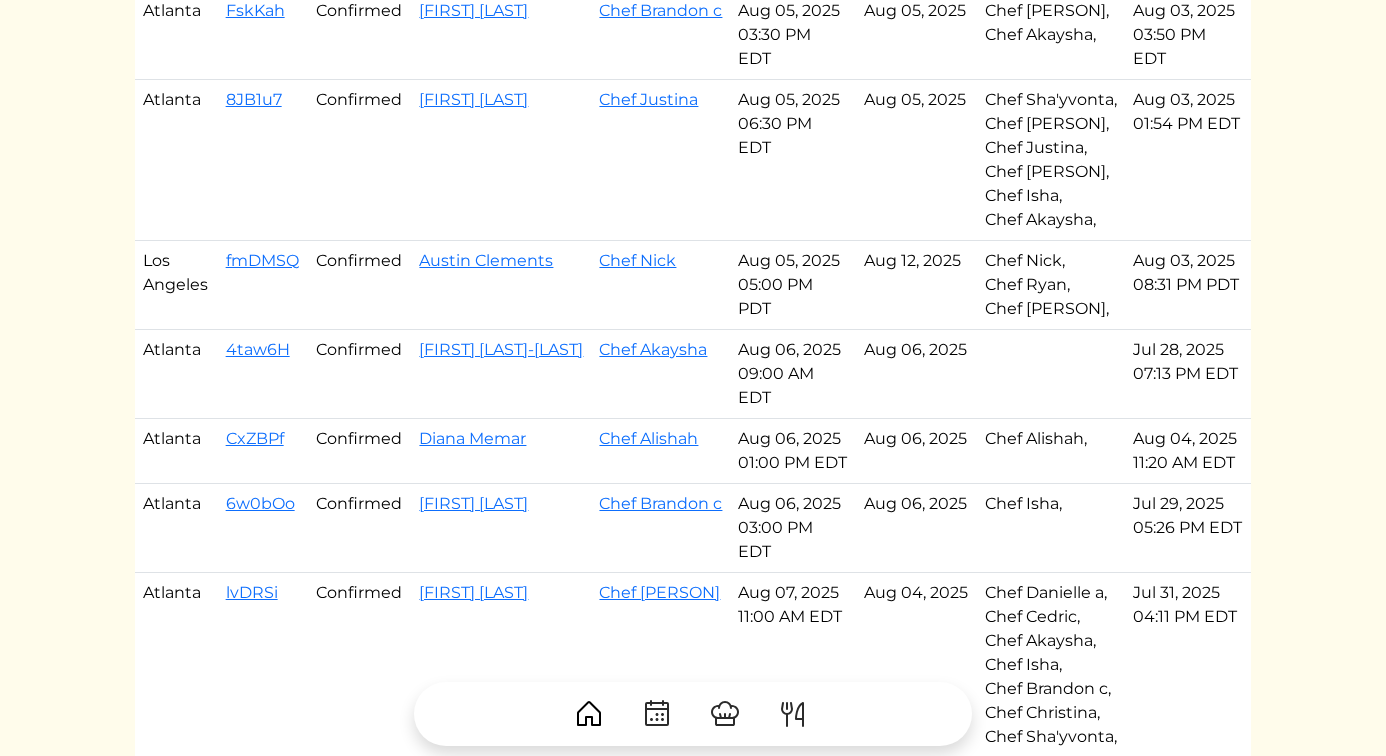 scroll, scrollTop: 1005, scrollLeft: 0, axis: vertical 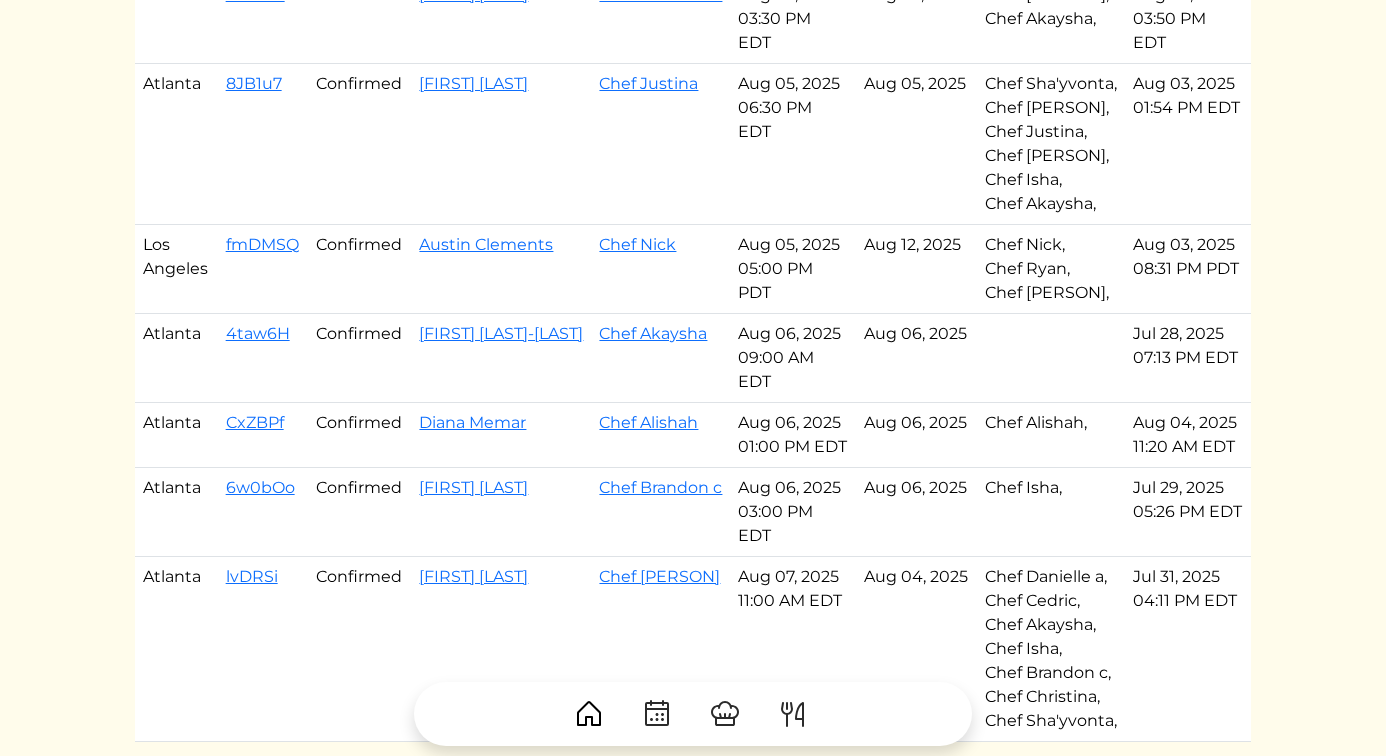 click on "6w0bOo" at bounding box center [263, 512] 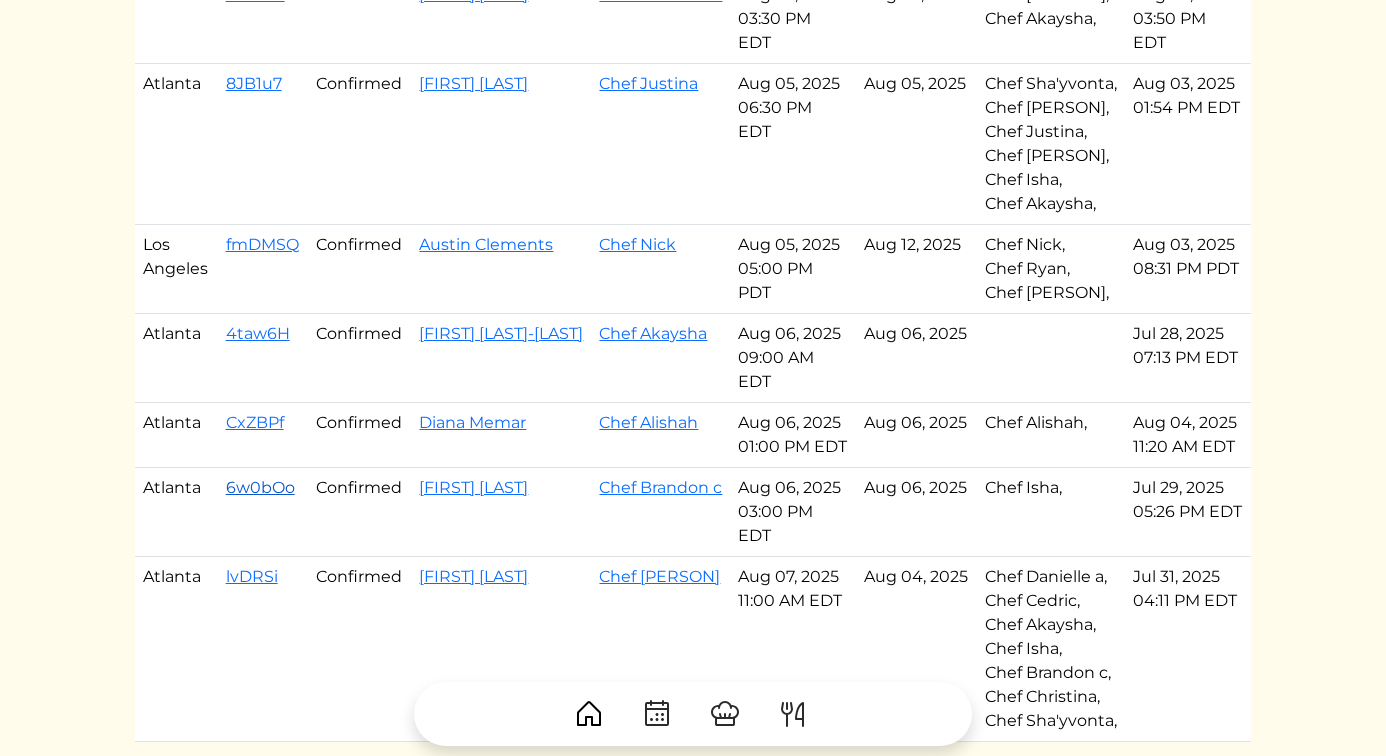 click on "6w0bOo" at bounding box center [260, 487] 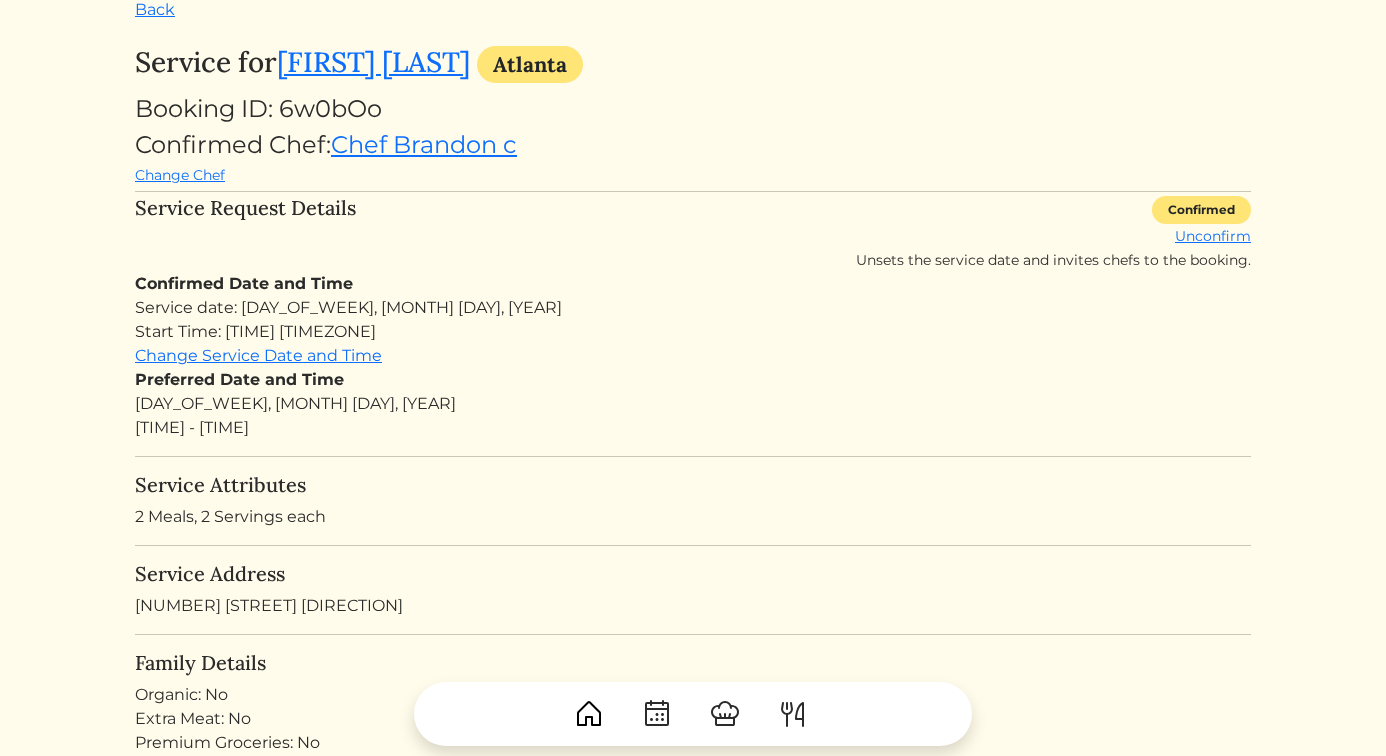 scroll, scrollTop: 32, scrollLeft: 0, axis: vertical 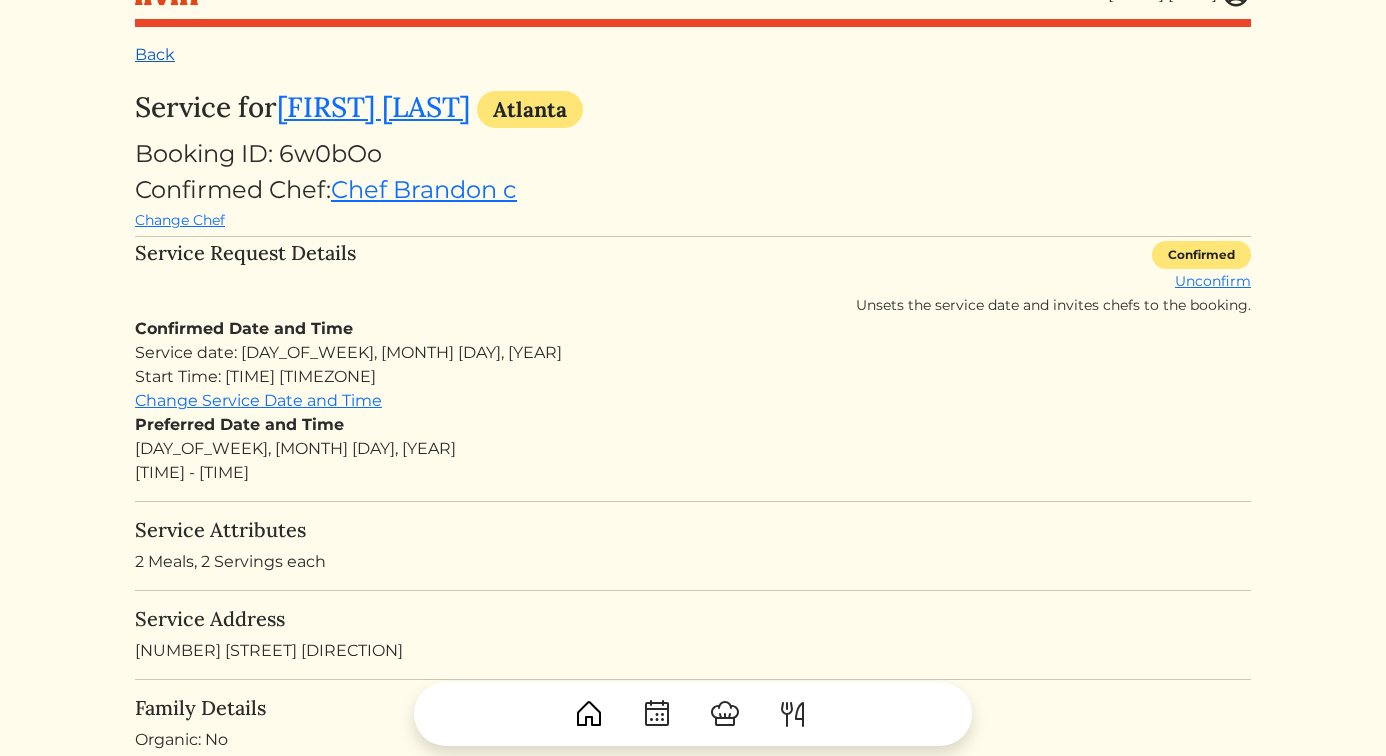 click on "Back" at bounding box center [155, 54] 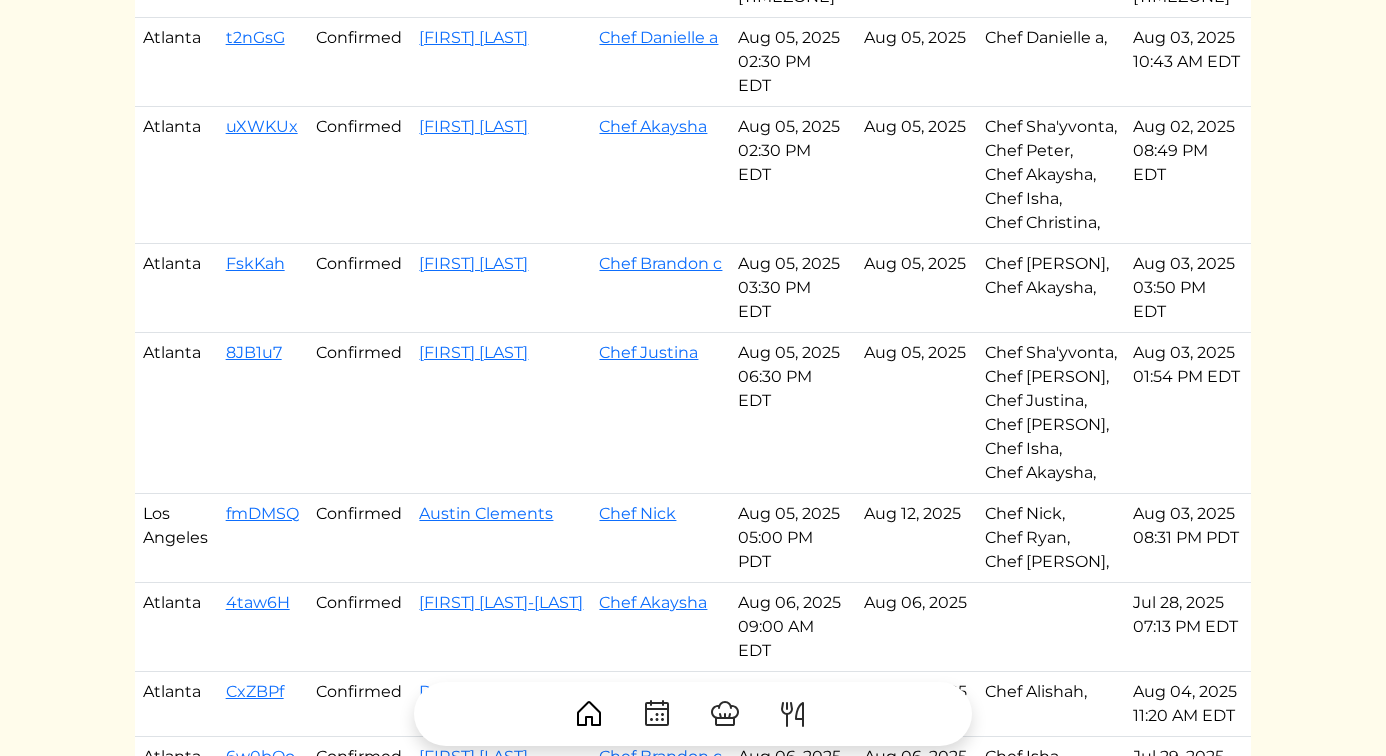 scroll, scrollTop: 739, scrollLeft: 0, axis: vertical 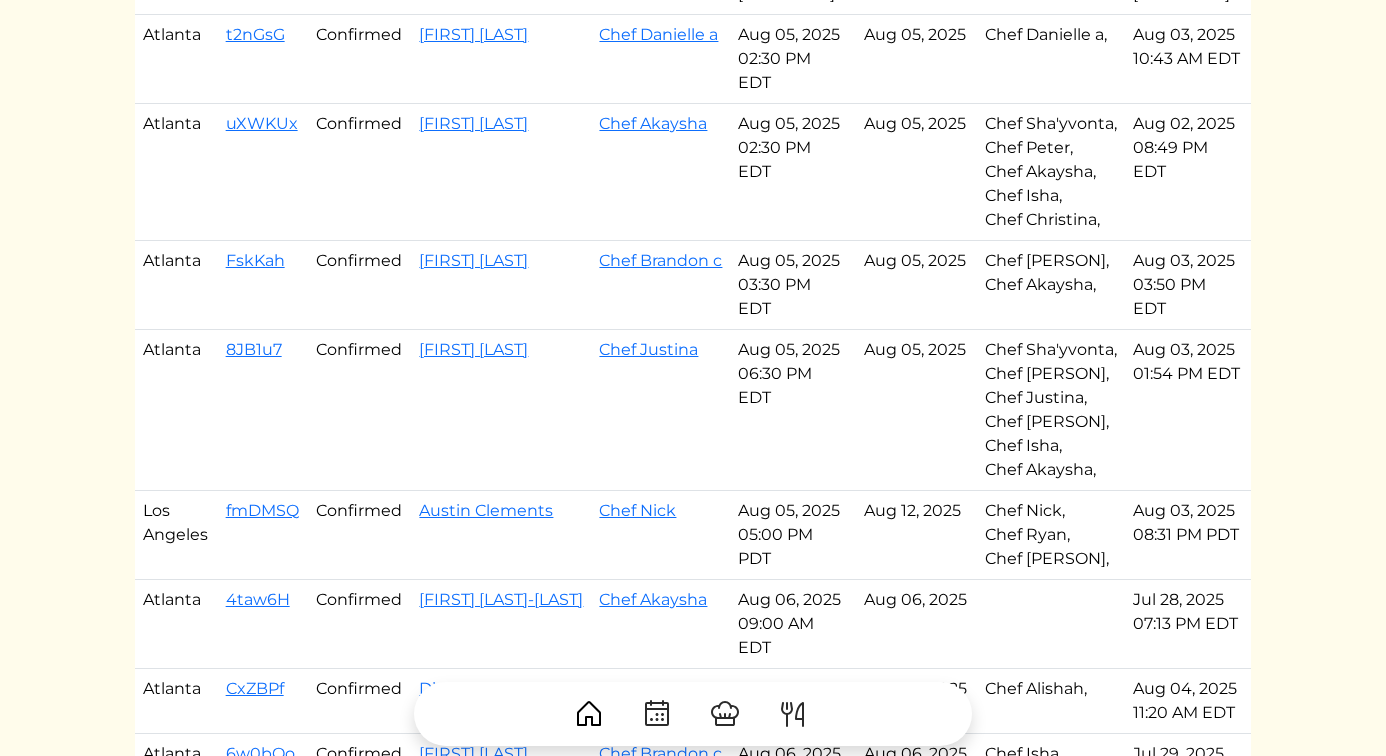 click on "4taw6H" at bounding box center (263, 624) 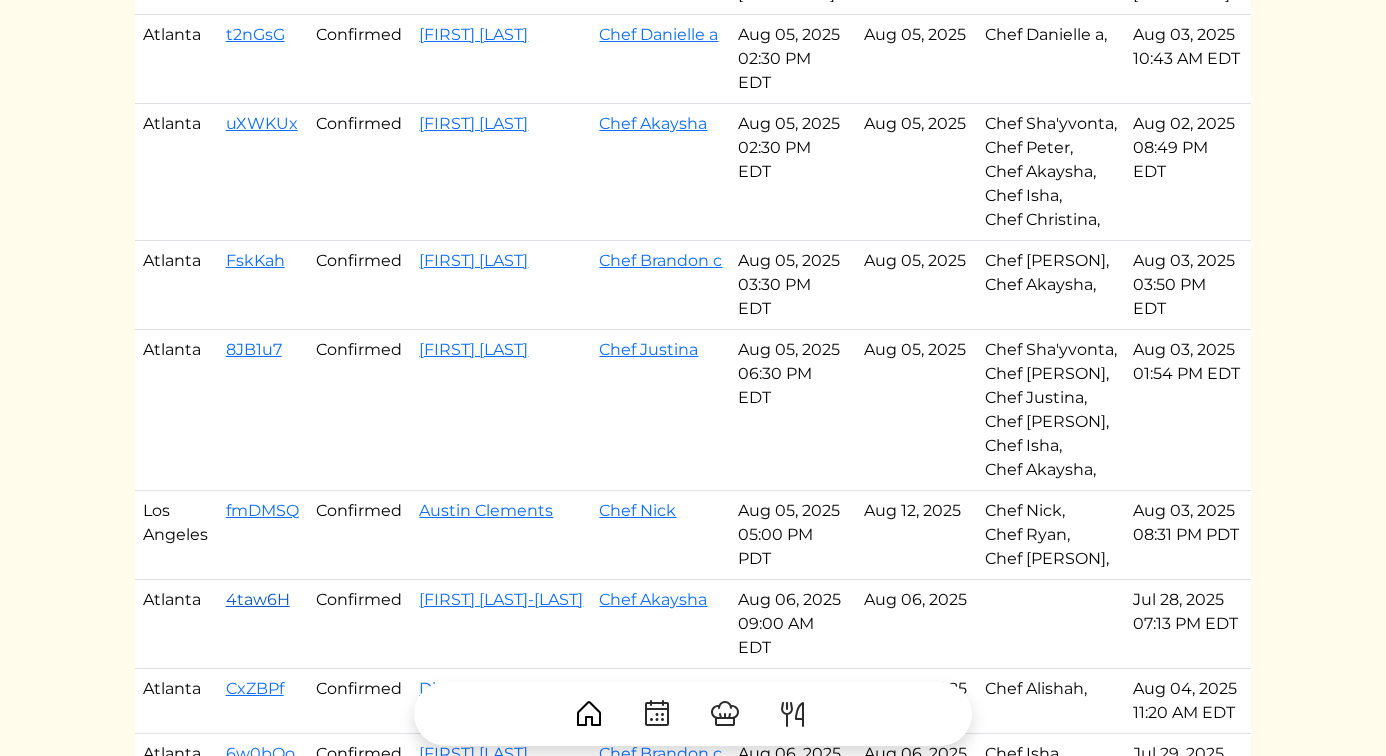 click on "4taw6H" at bounding box center [258, 599] 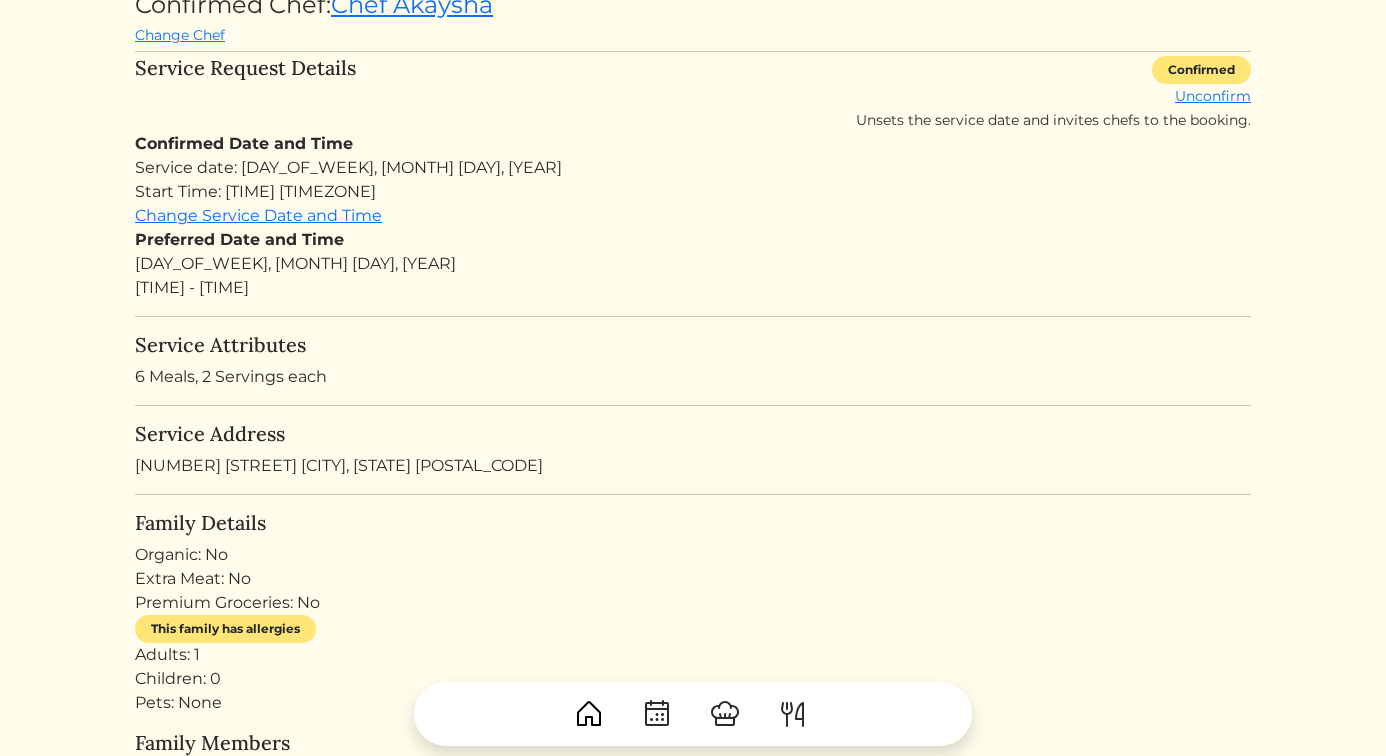 scroll, scrollTop: 319, scrollLeft: 0, axis: vertical 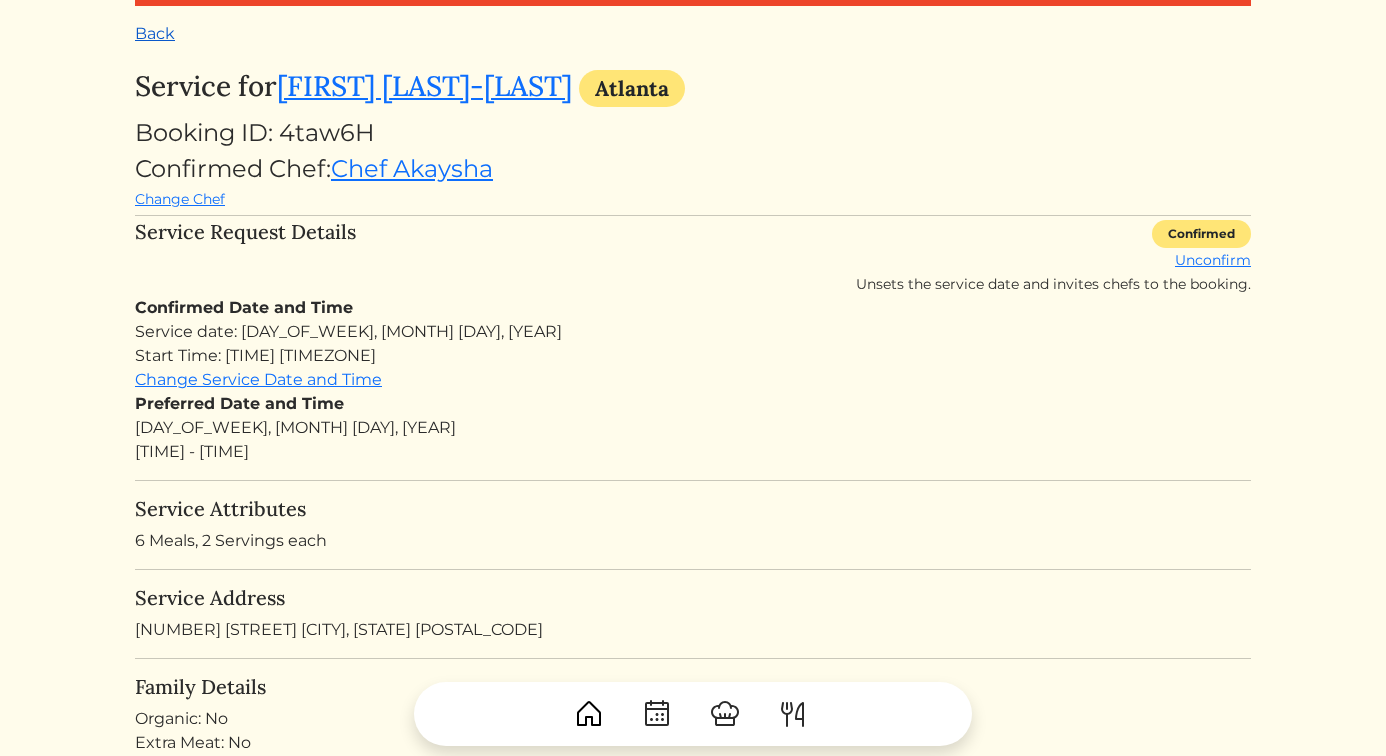click on "Back" at bounding box center [155, 33] 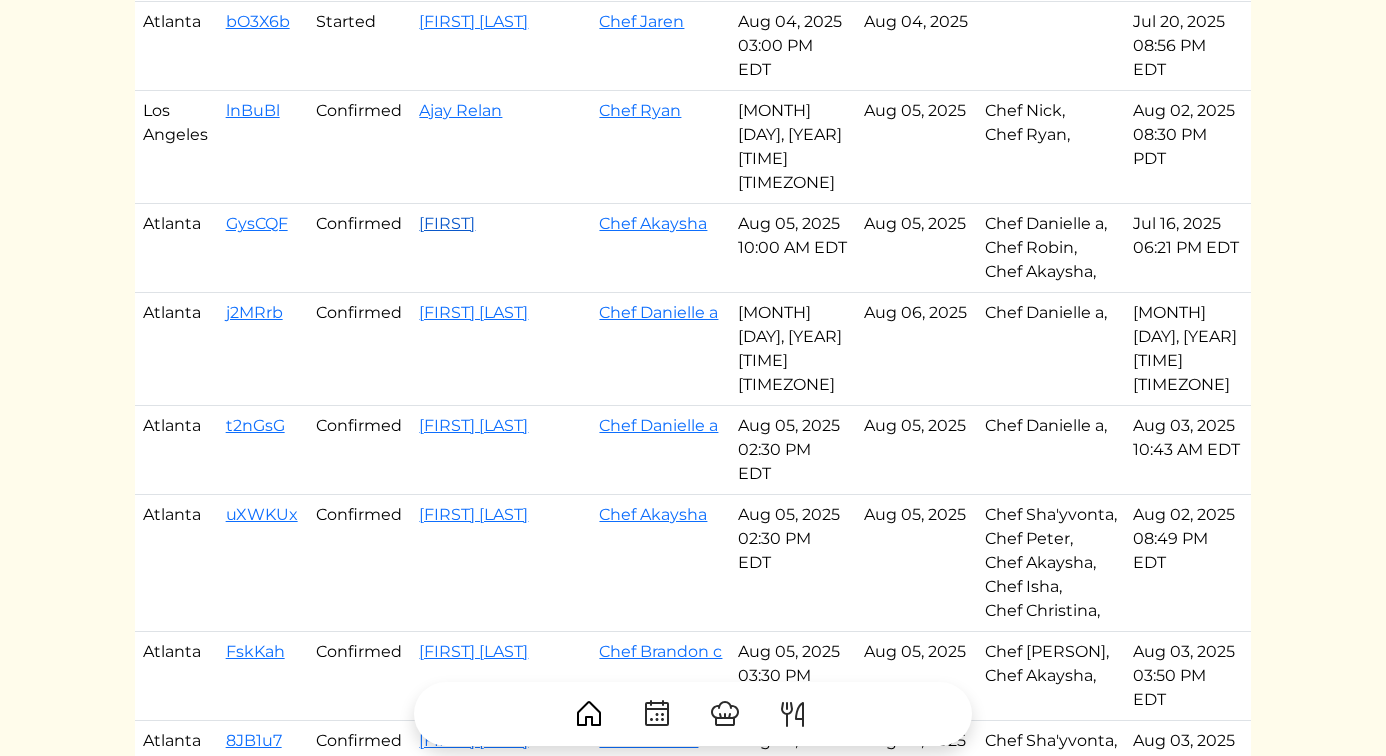 scroll, scrollTop: 350, scrollLeft: 0, axis: vertical 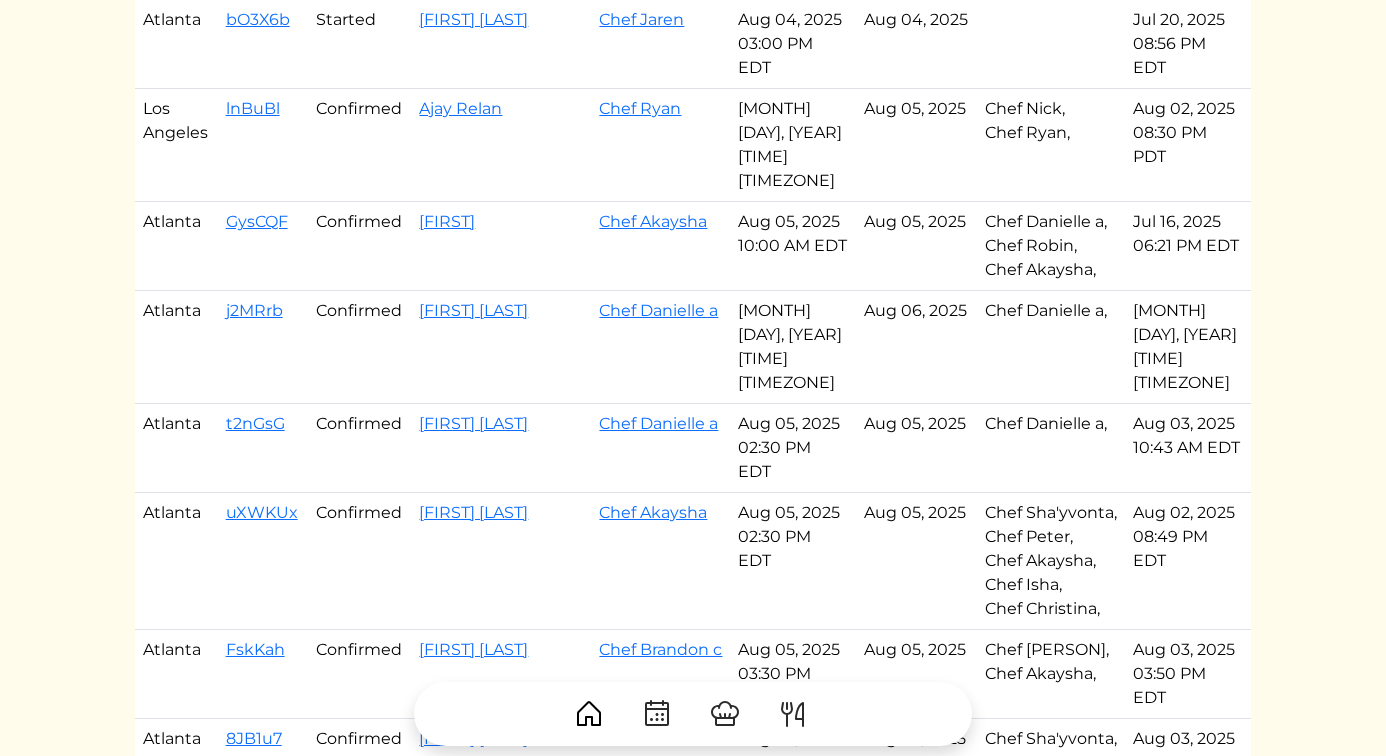 click on "FskKah" at bounding box center [263, 674] 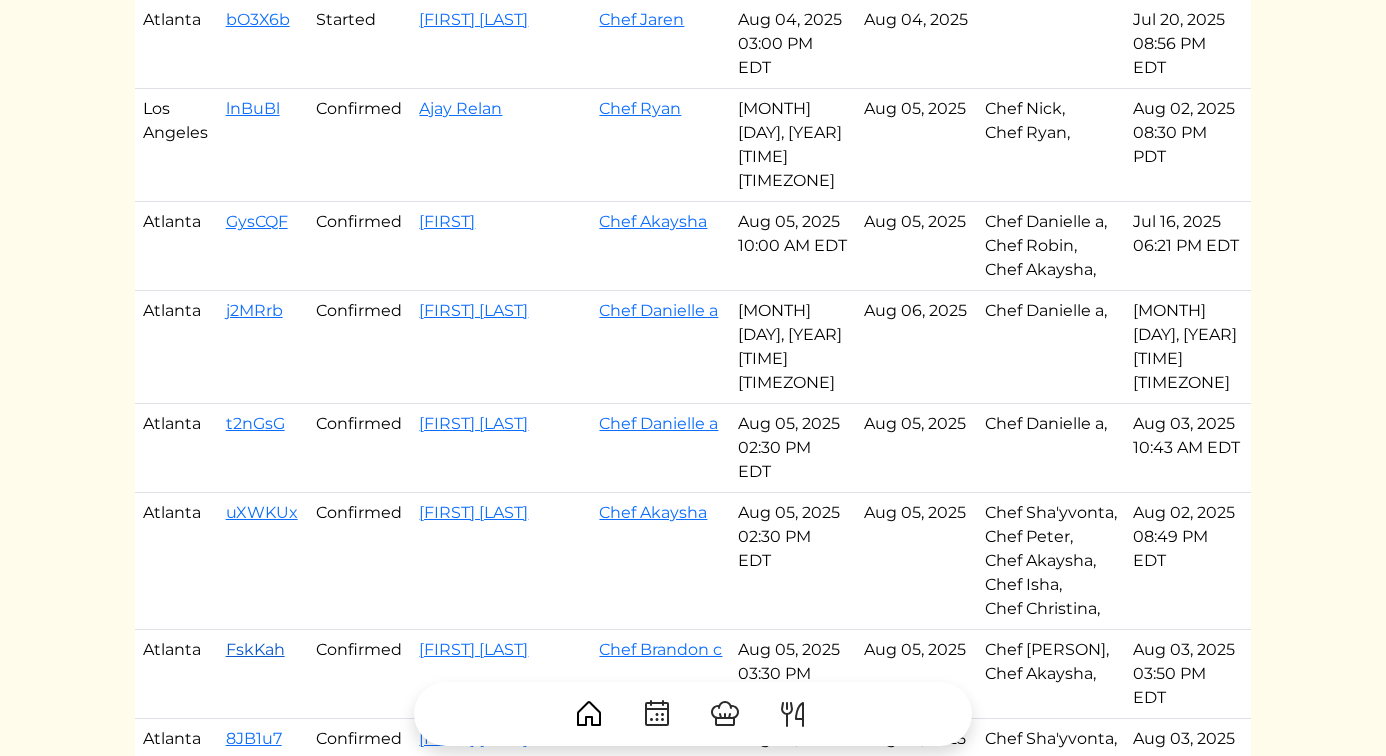 click on "FskKah" at bounding box center [255, 649] 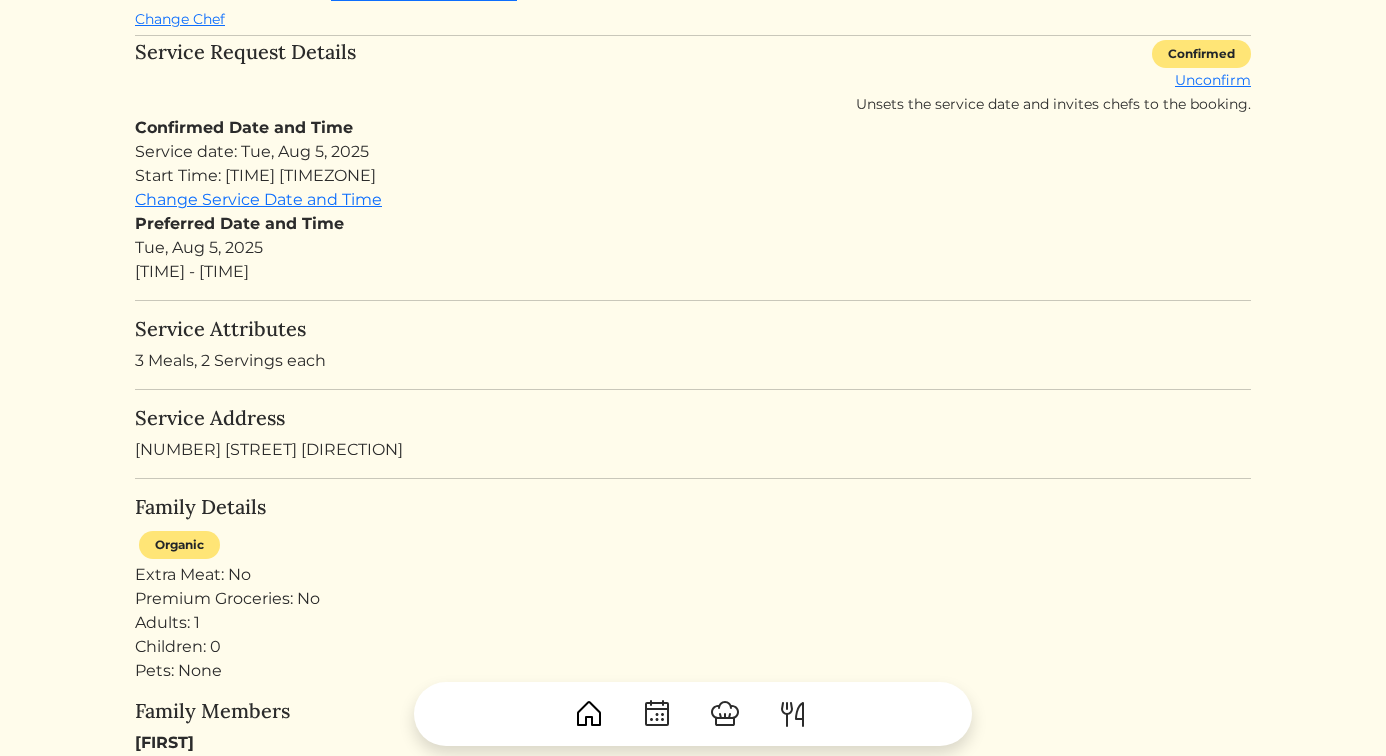 scroll, scrollTop: 0, scrollLeft: 0, axis: both 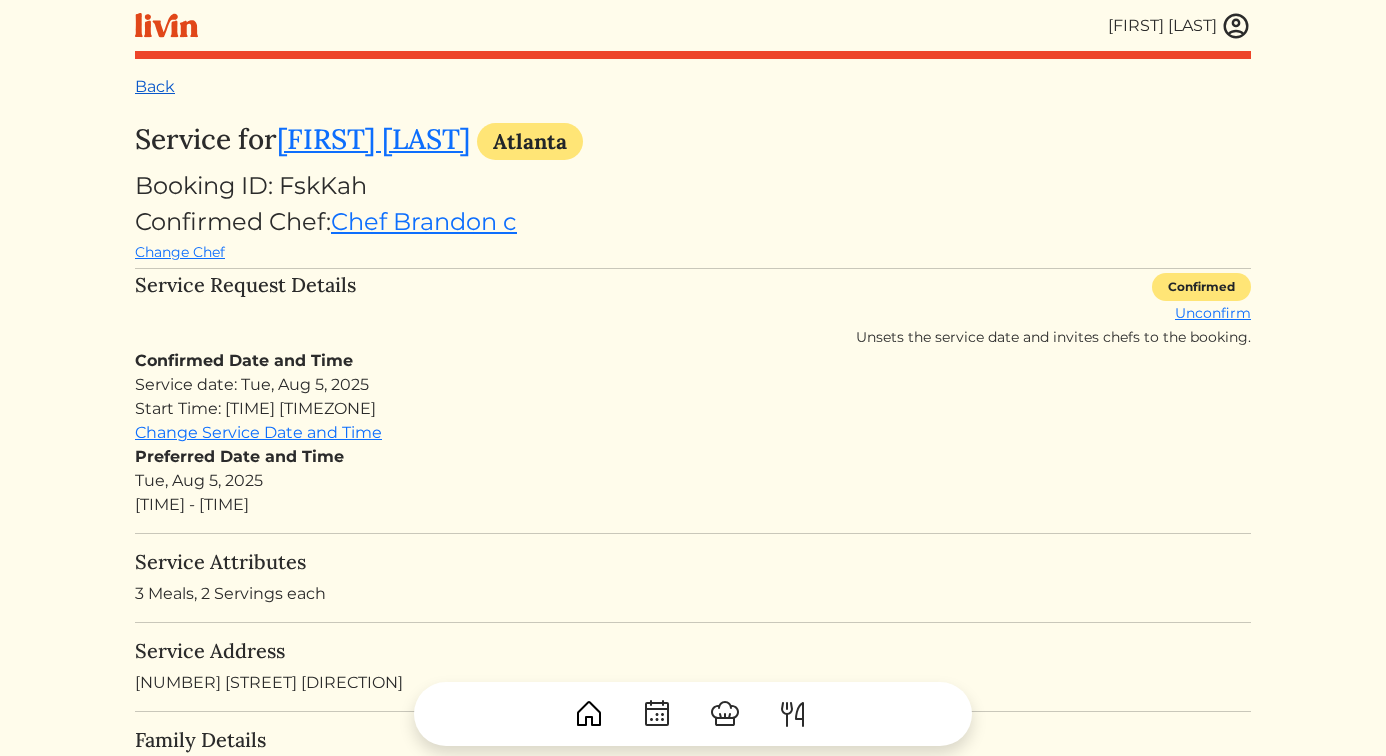 click on "Back" at bounding box center (155, 86) 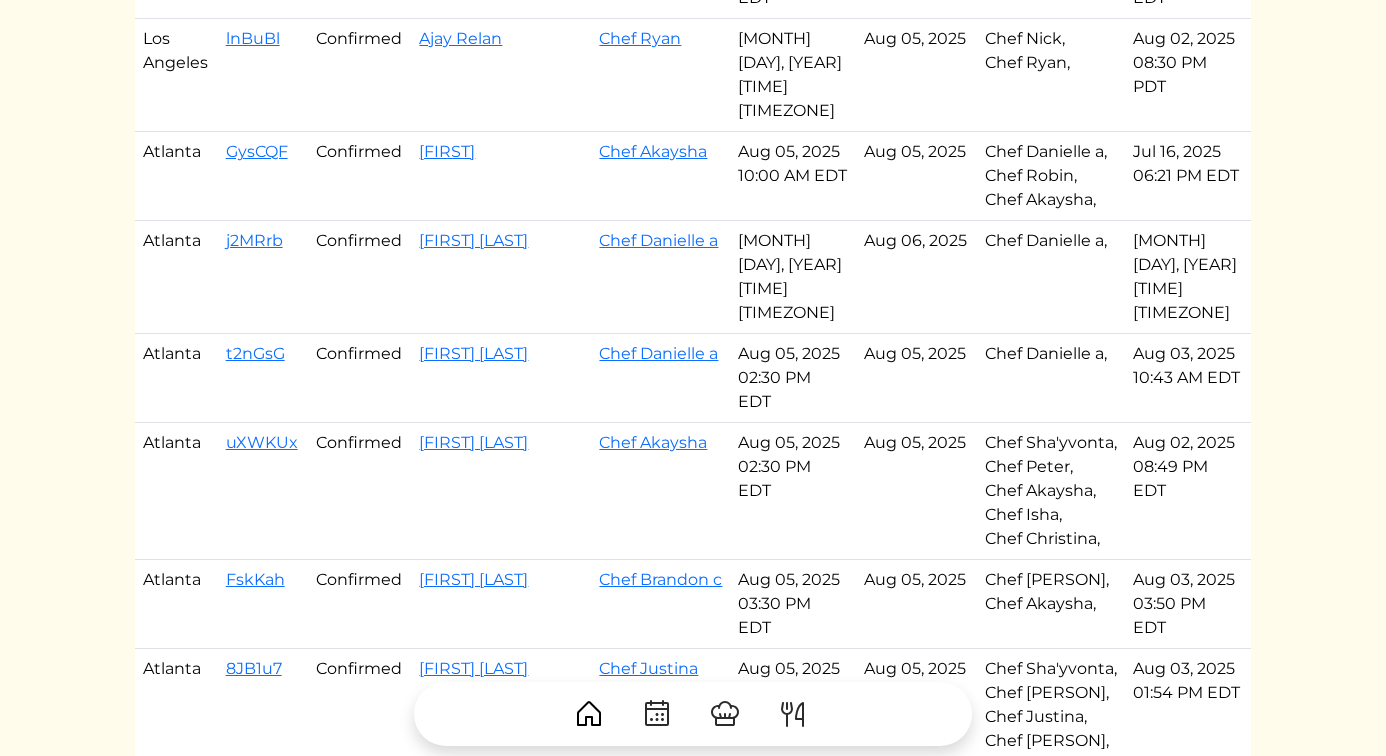 scroll, scrollTop: 425, scrollLeft: 0, axis: vertical 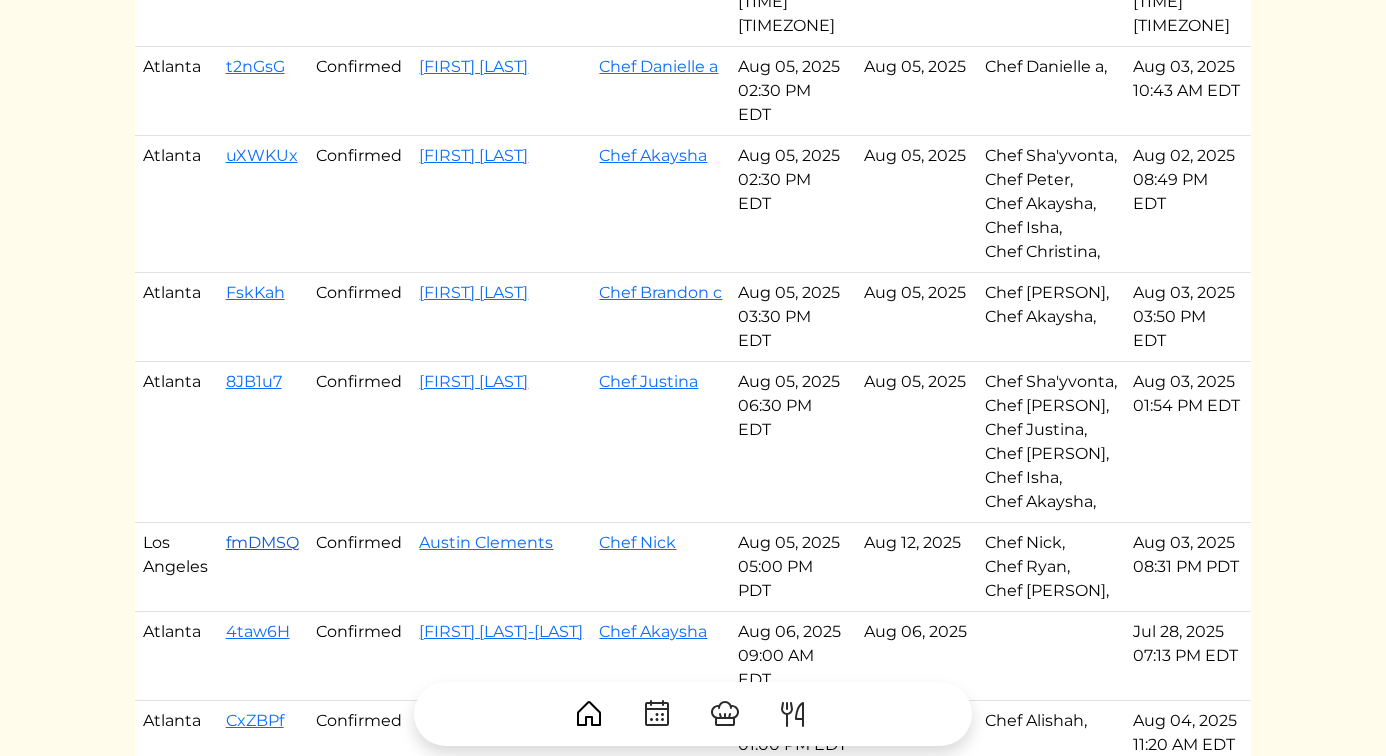 click on "fmDMSQ" at bounding box center [262, 542] 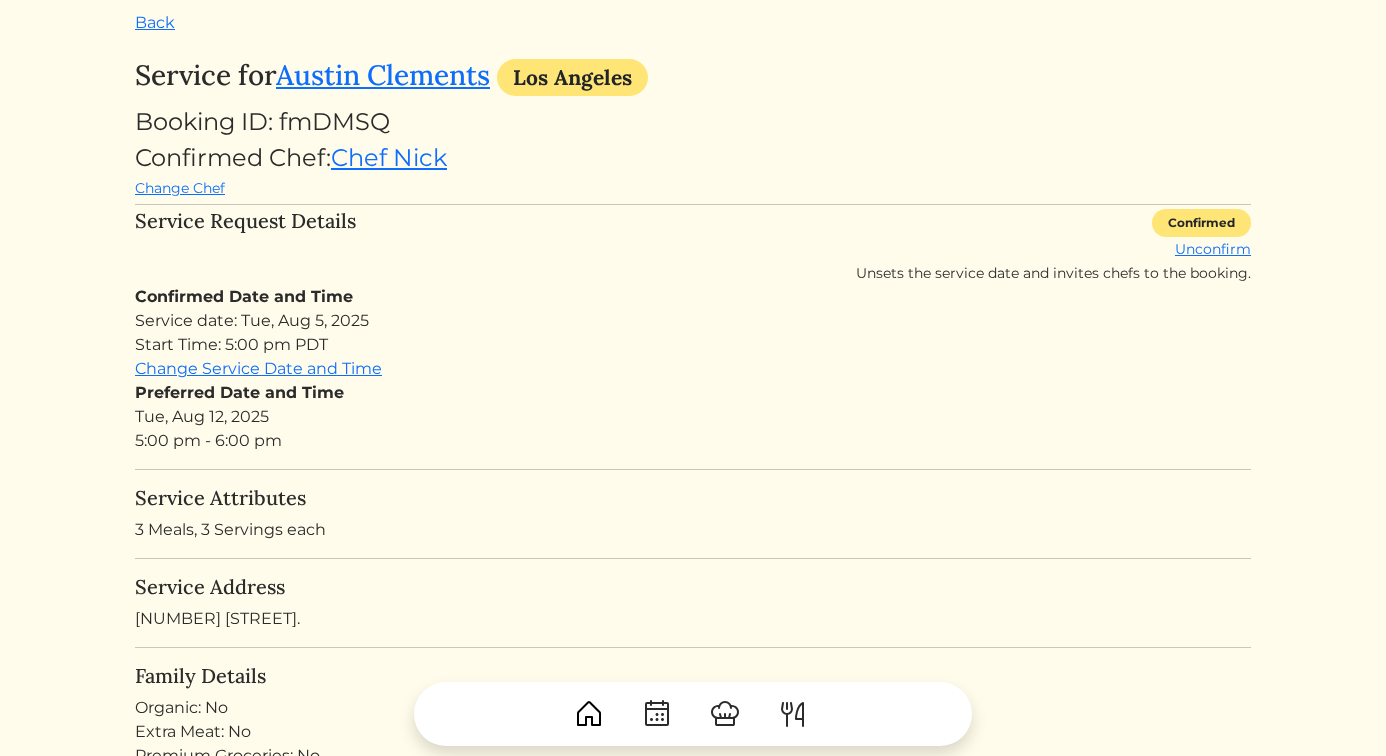 scroll, scrollTop: 0, scrollLeft: 0, axis: both 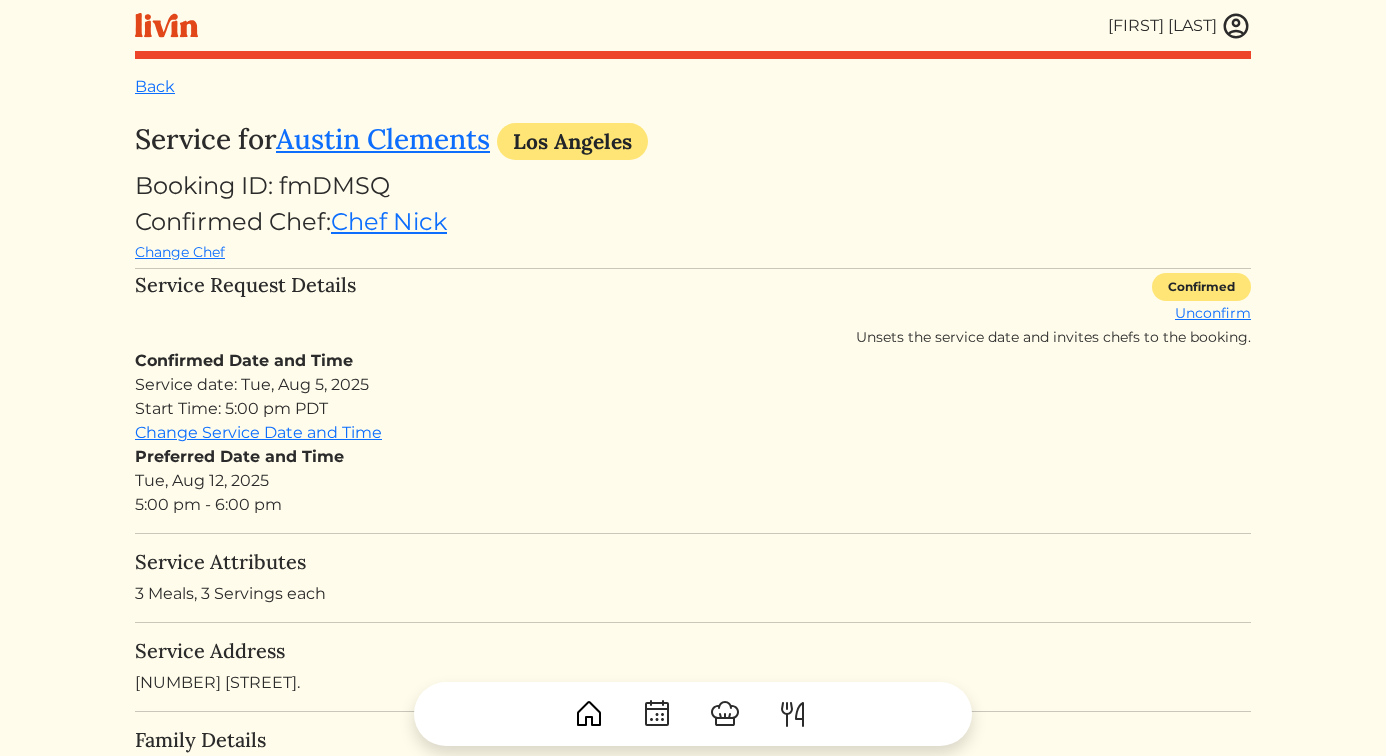 click on "[FIRST] [LAST]
[FIRST] [LAST]
Log out
Dashboard
Services
Upcoming
Completed
Requested
Cancelled
Customers
Chefs
Browse Menu
Browse Chefs
Back" at bounding box center (693, 1323) 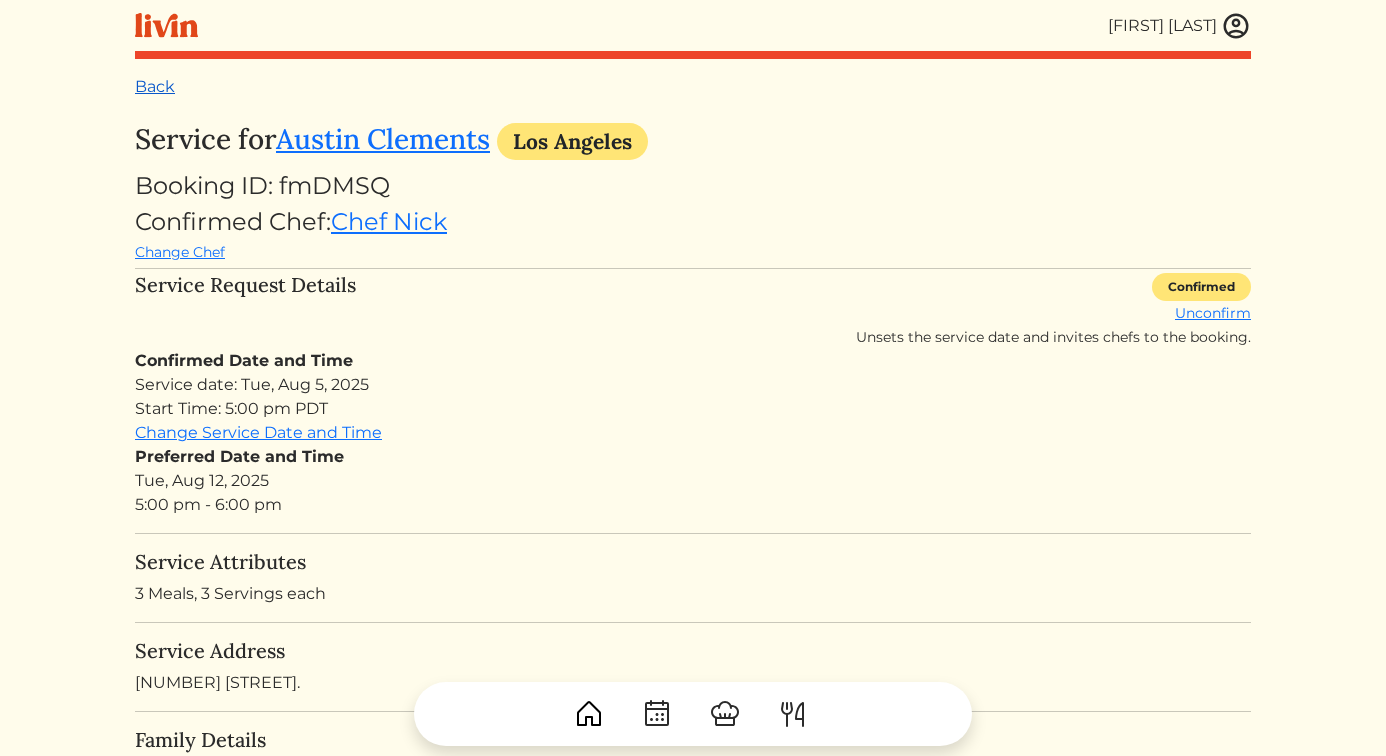 click on "Back" at bounding box center [155, 86] 